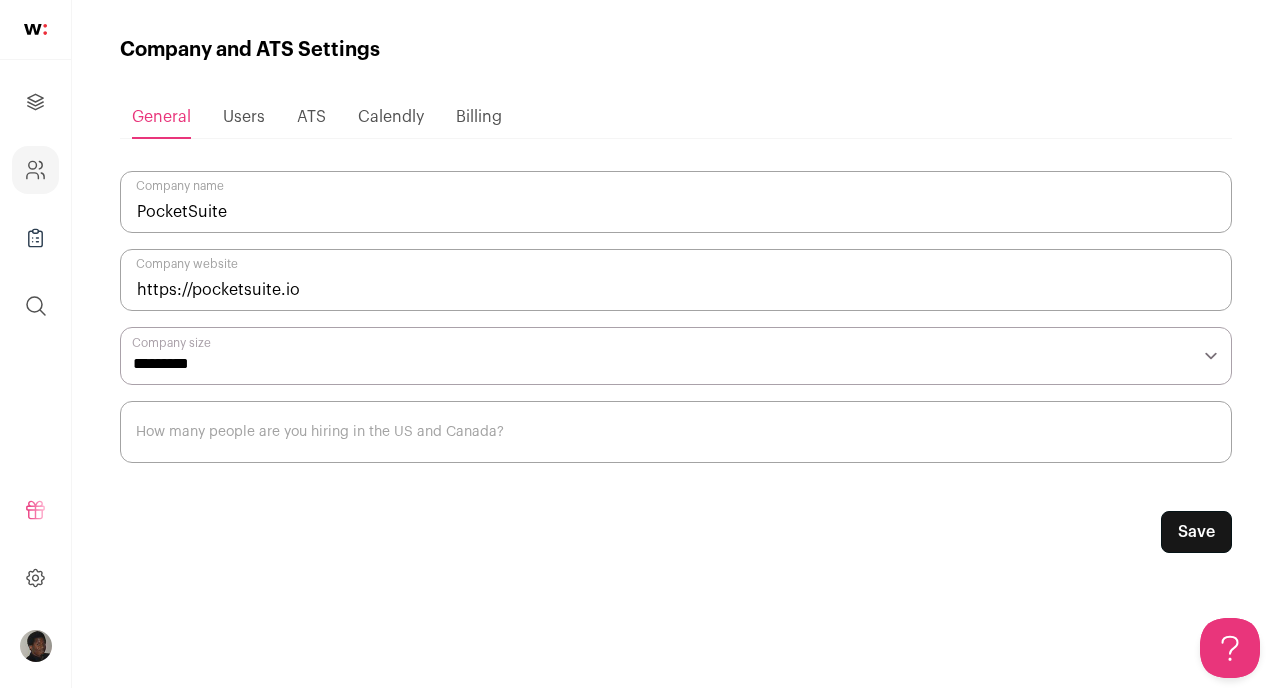scroll, scrollTop: 0, scrollLeft: 0, axis: both 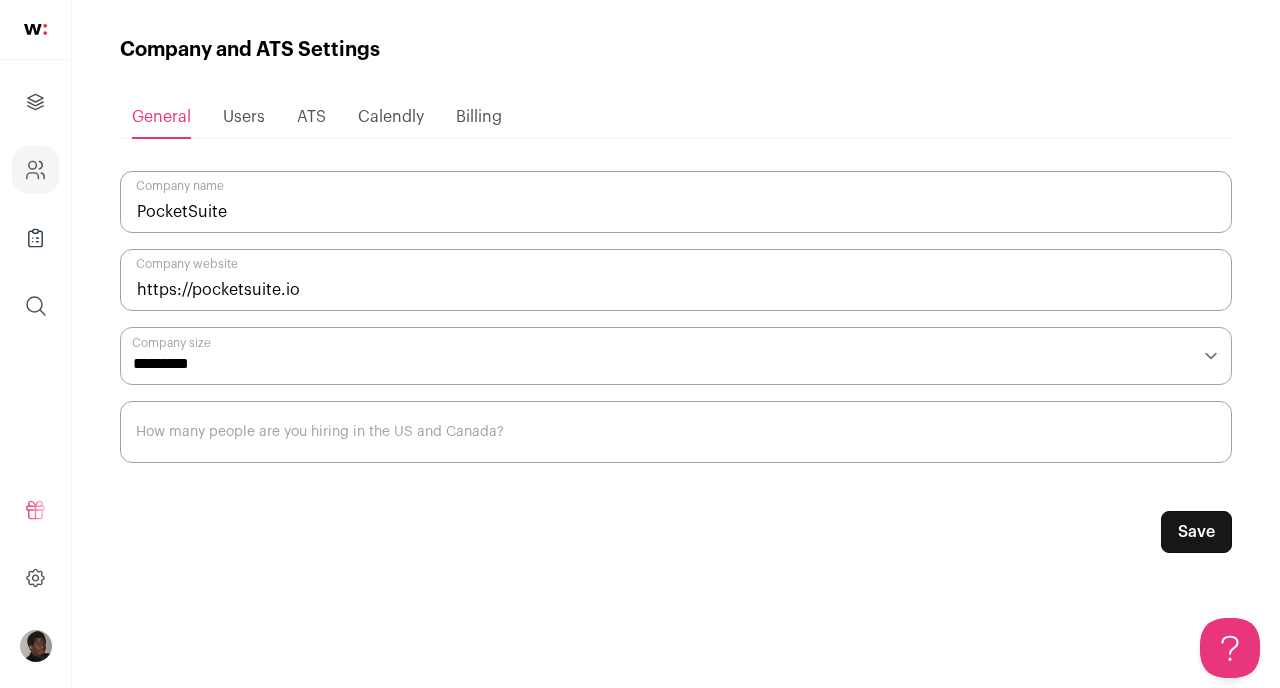click on "Calendly" at bounding box center [391, 117] 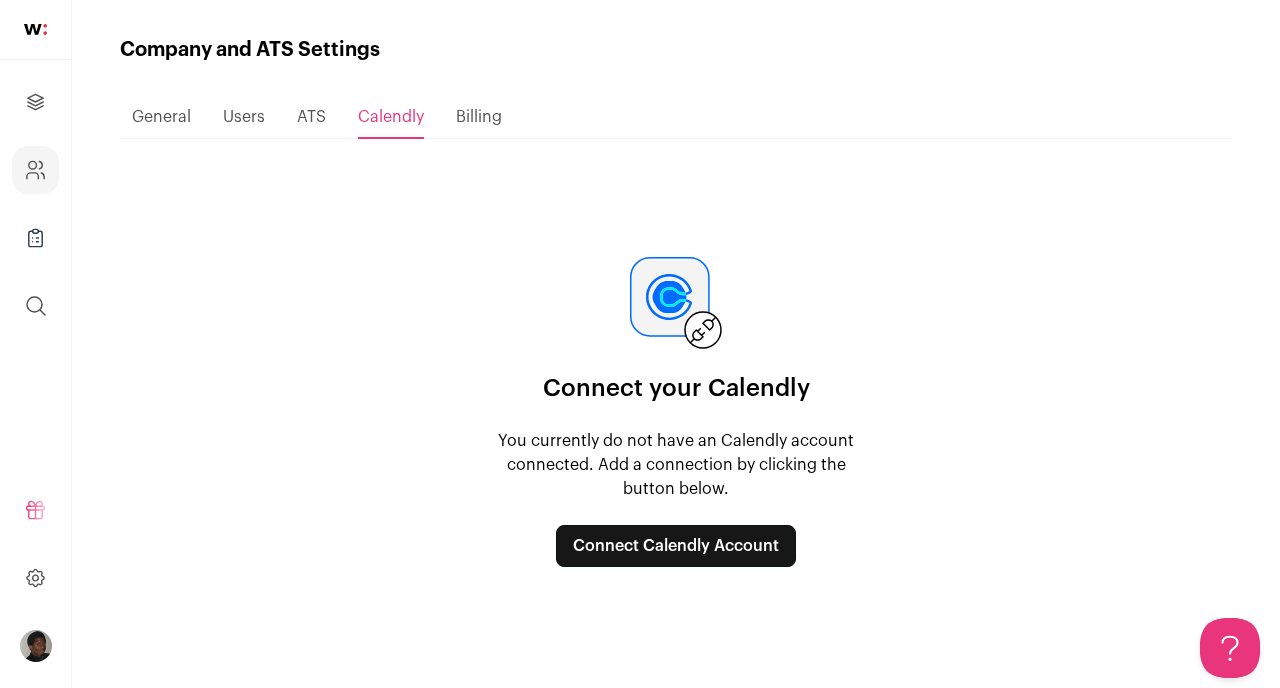 scroll, scrollTop: 0, scrollLeft: 0, axis: both 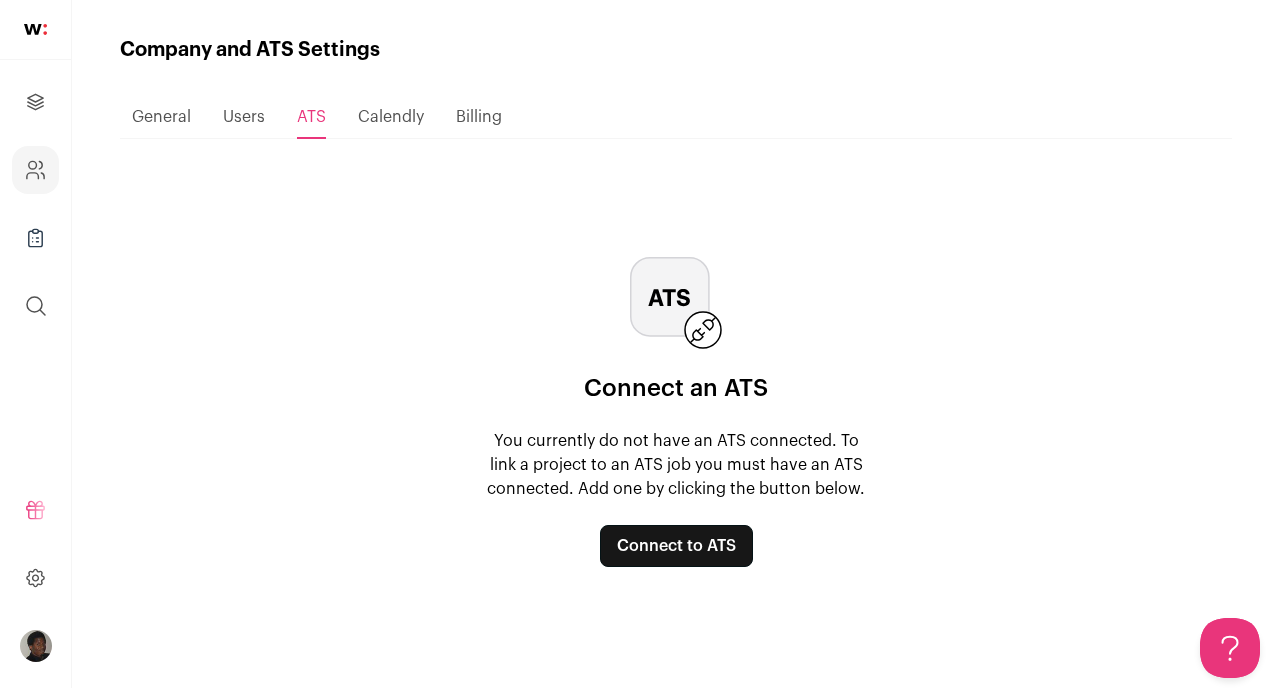 click on "Users" at bounding box center (244, 117) 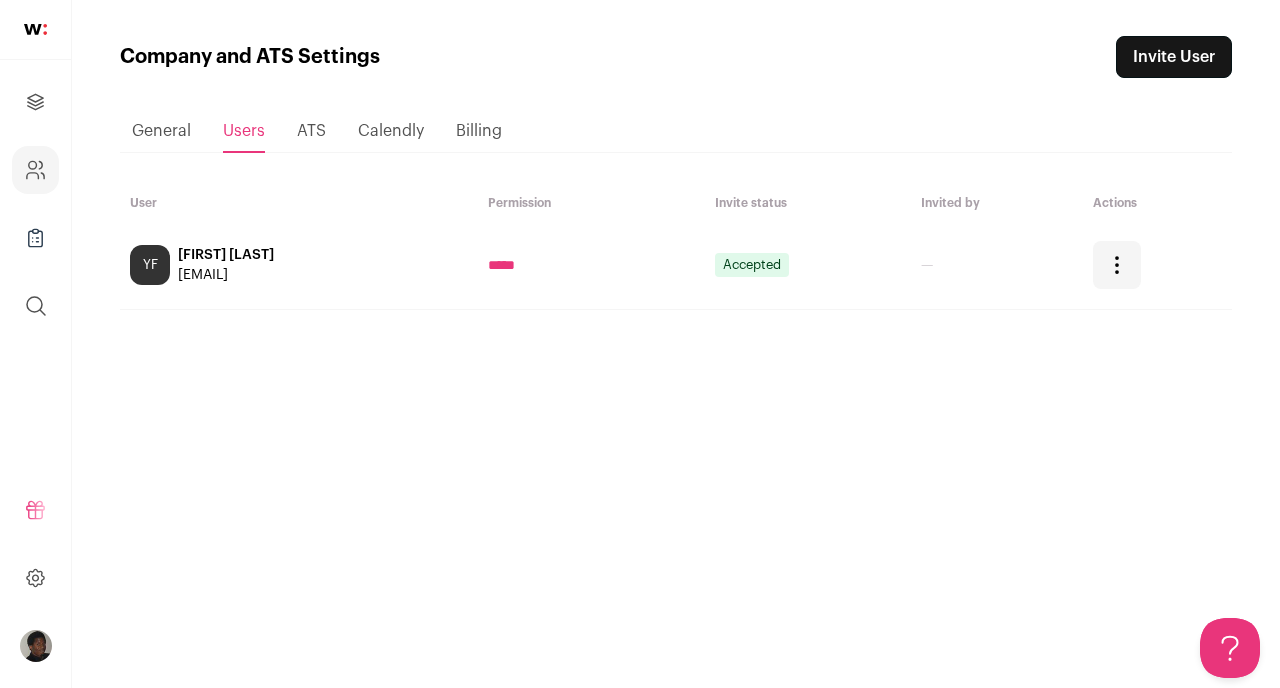 scroll, scrollTop: 0, scrollLeft: 0, axis: both 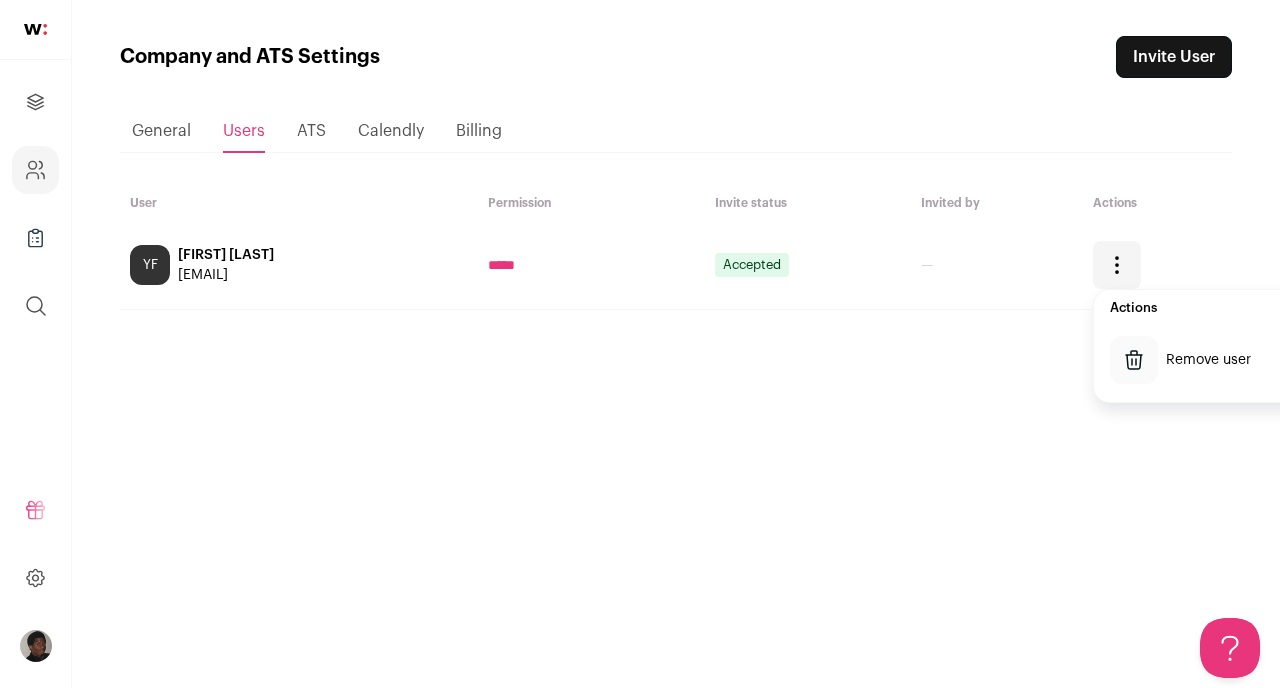 click on "Loading...
General
Users
ATS
Calendly
Billing
User
Permission
Invite status
Invited by
Actions" at bounding box center [676, 365] 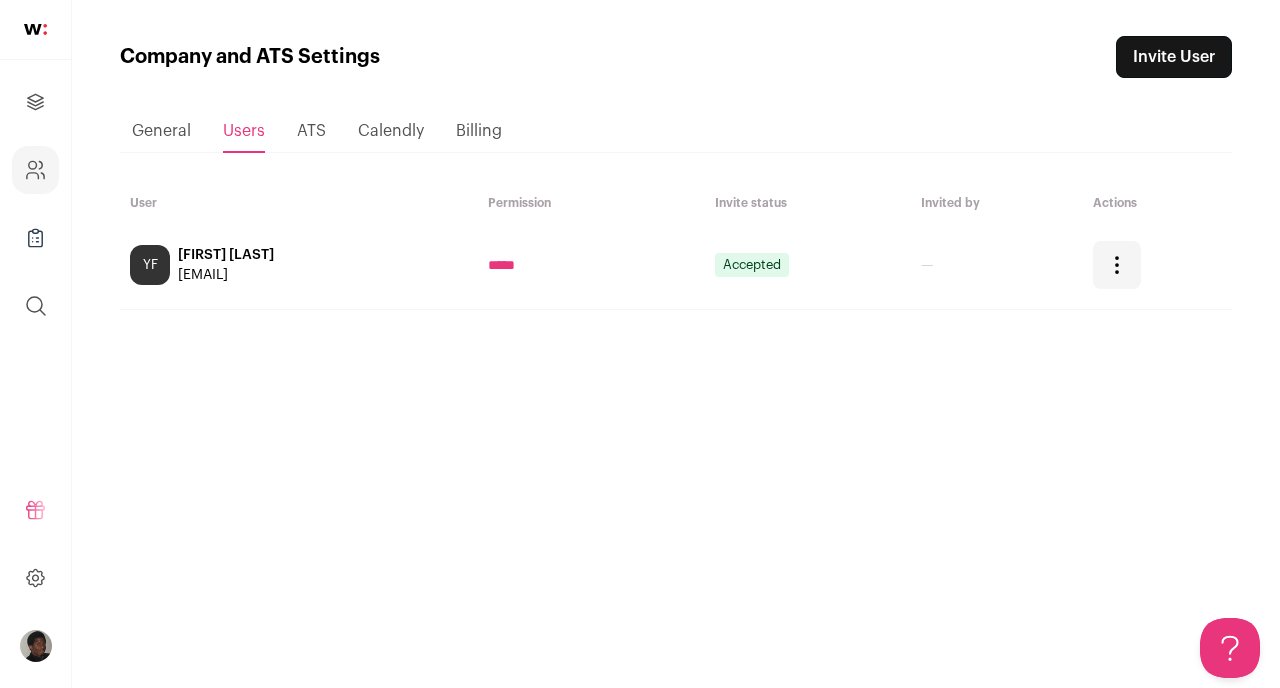click on "General" at bounding box center [161, 131] 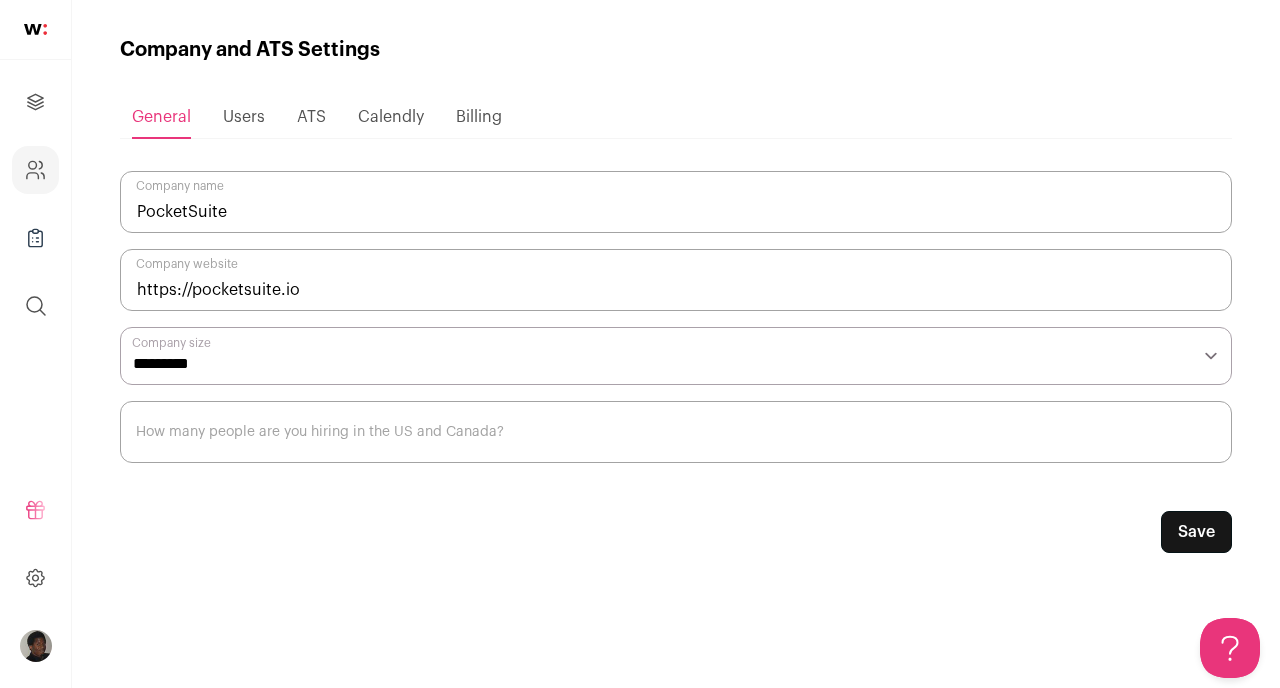 scroll, scrollTop: 0, scrollLeft: 0, axis: both 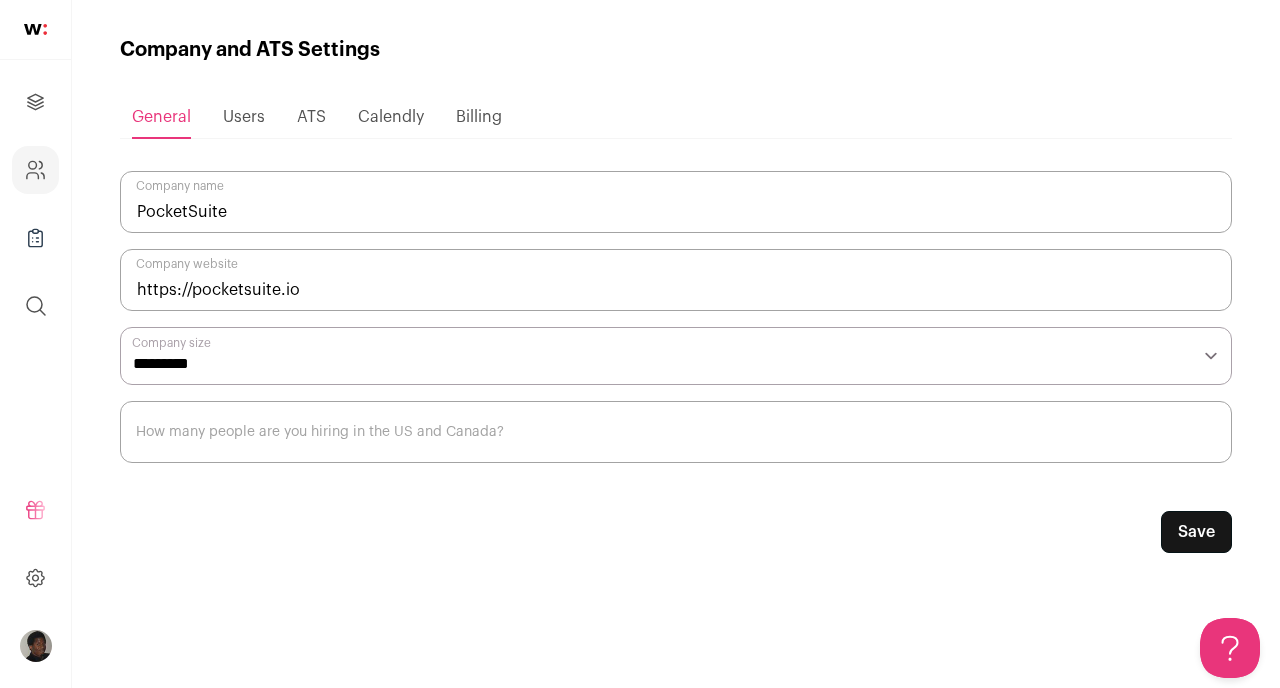 click on "**********" at bounding box center (676, 356) 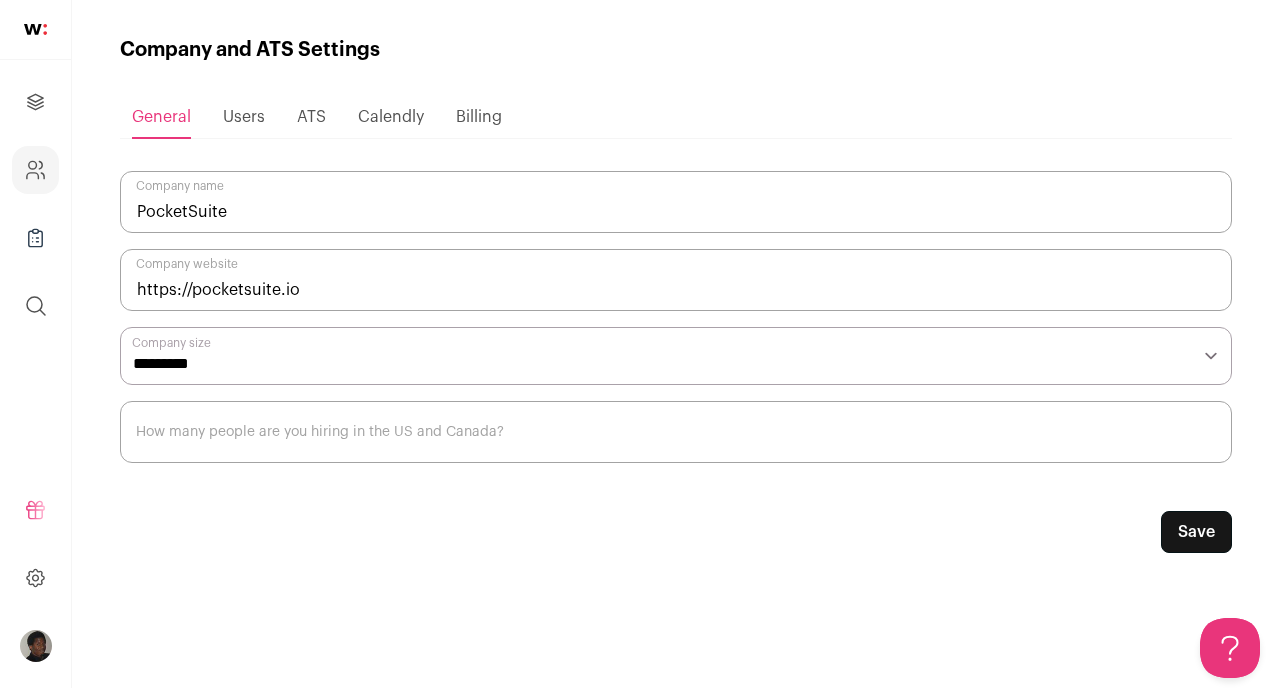 select on "**" 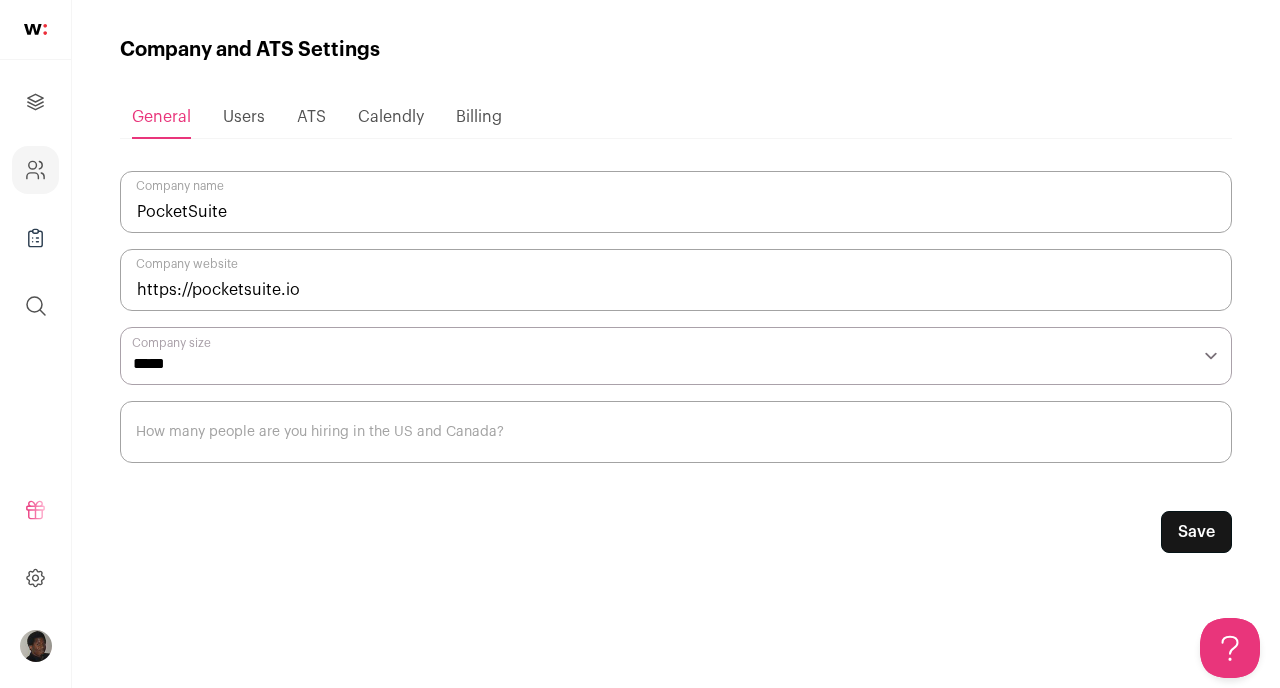click on "How many people are you hiring in the US and Canada?" at bounding box center (676, 432) 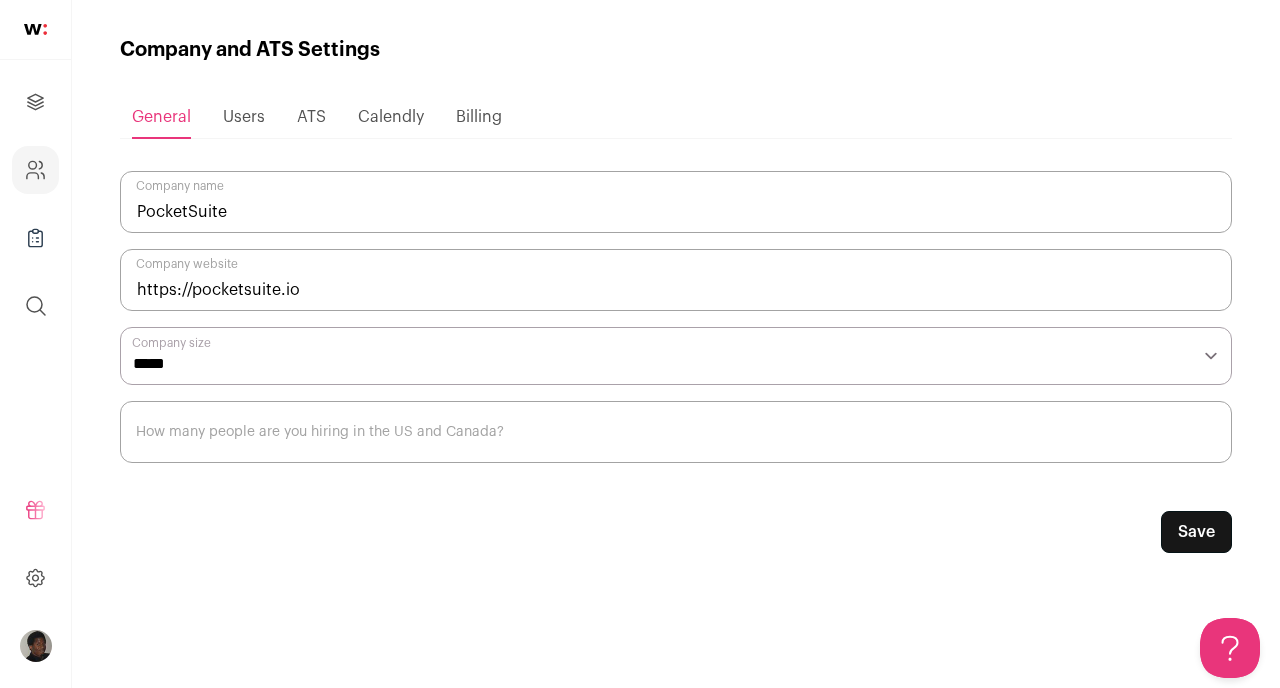 click on "Save" at bounding box center [1196, 532] 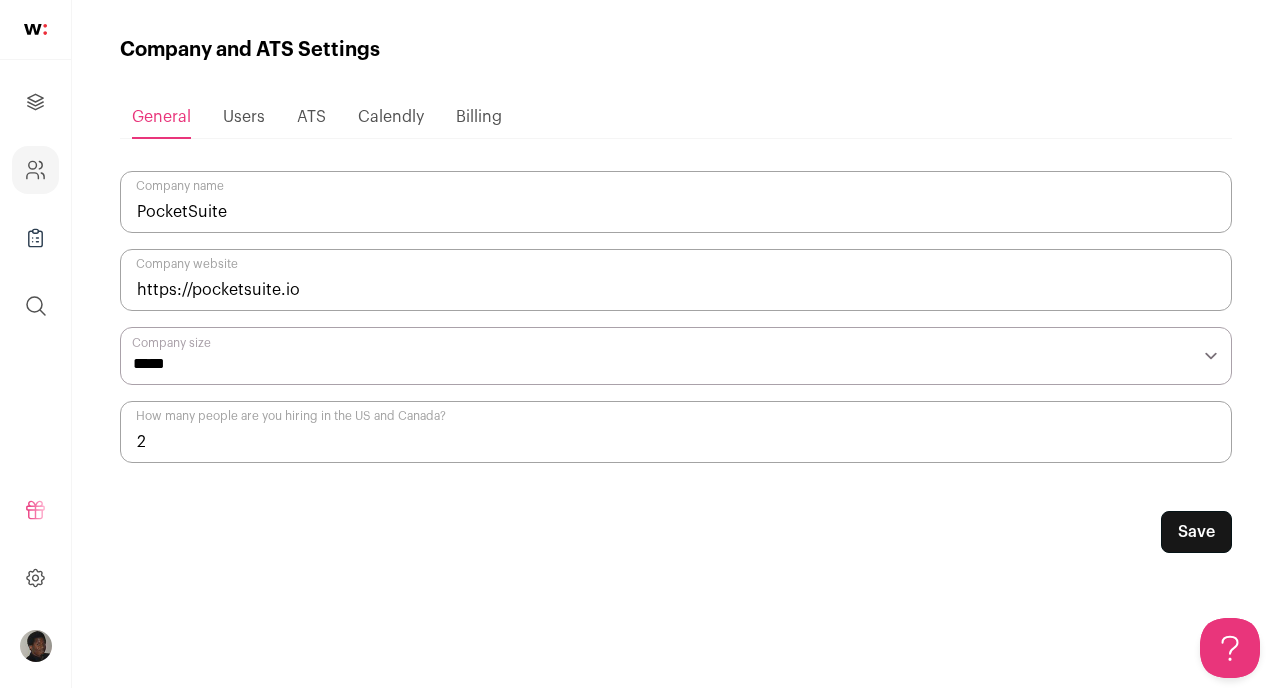 type on "2" 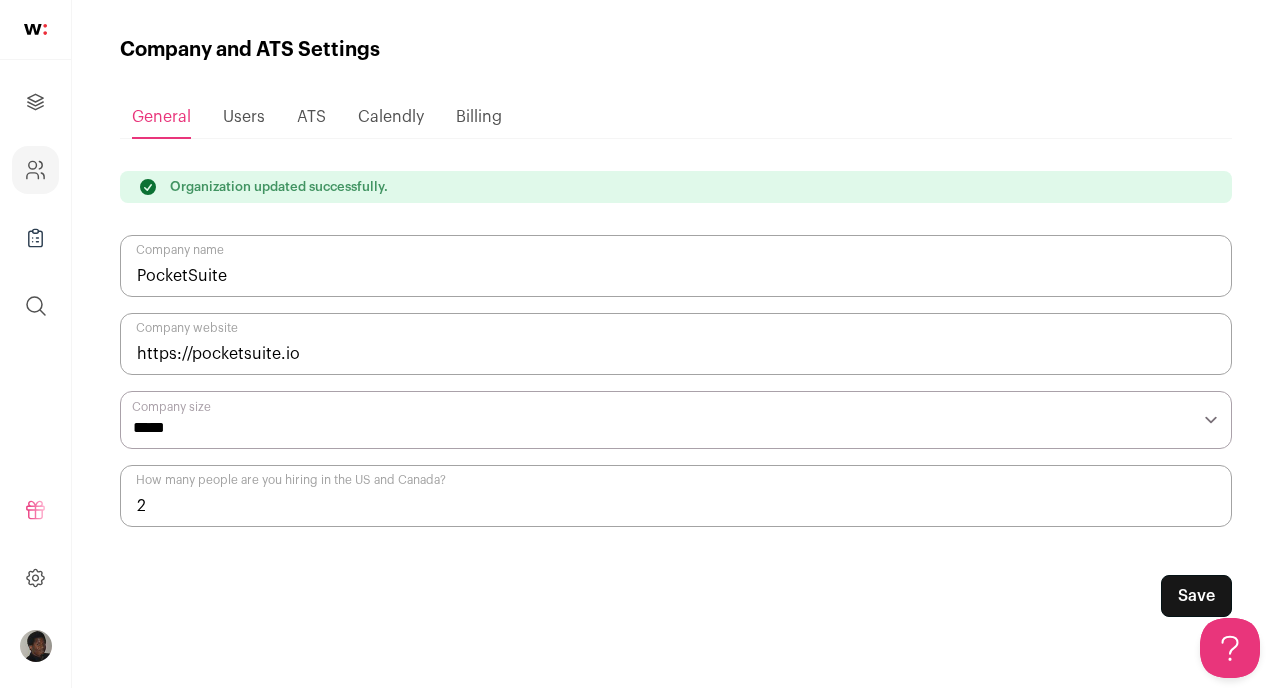 scroll, scrollTop: 0, scrollLeft: 0, axis: both 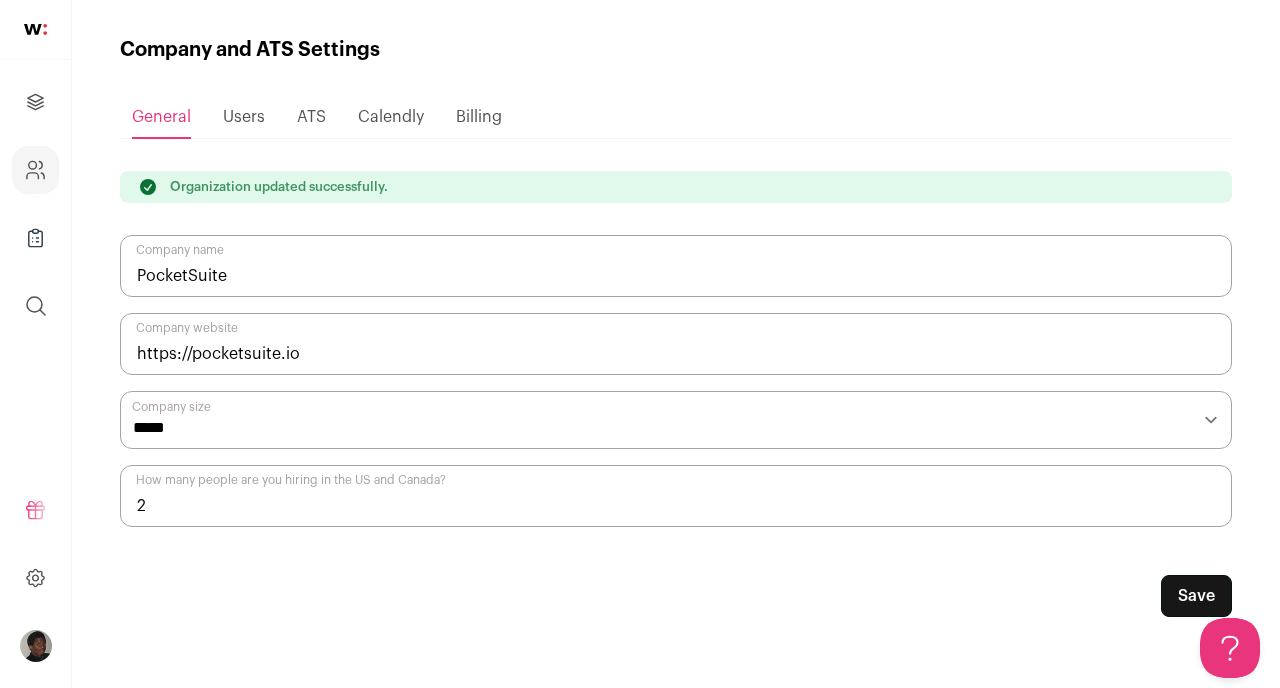 click on "Users" at bounding box center [244, 117] 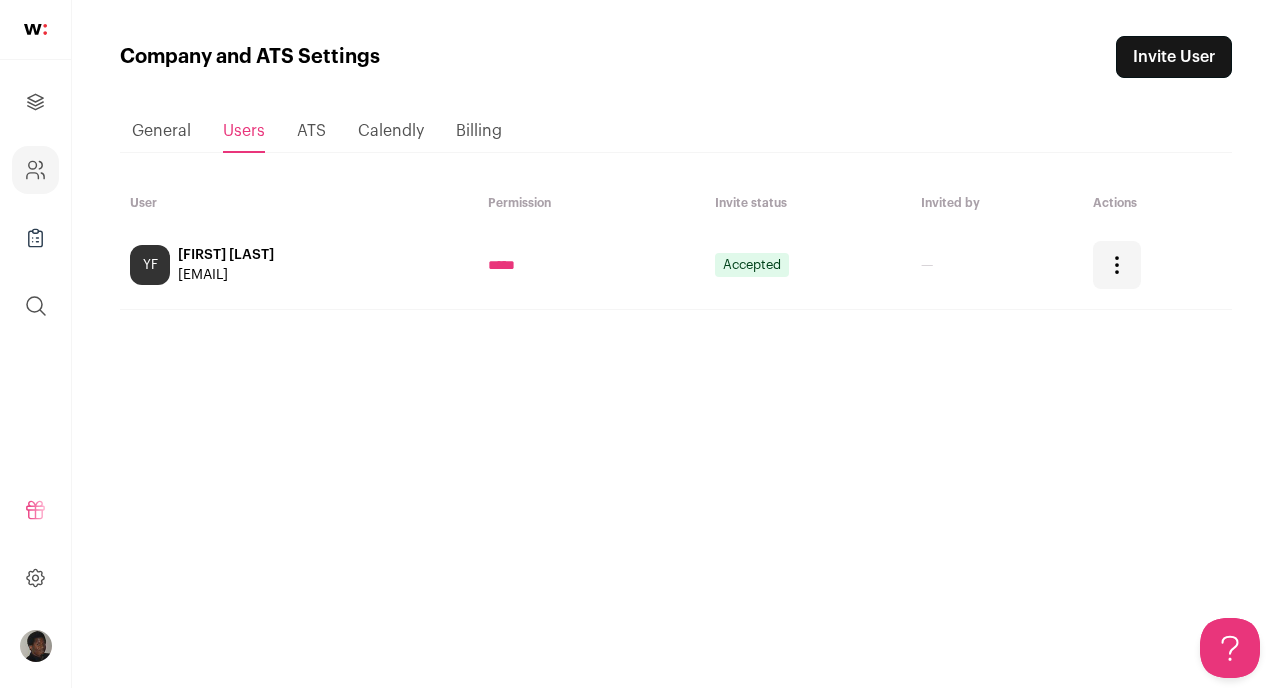 scroll, scrollTop: 0, scrollLeft: 0, axis: both 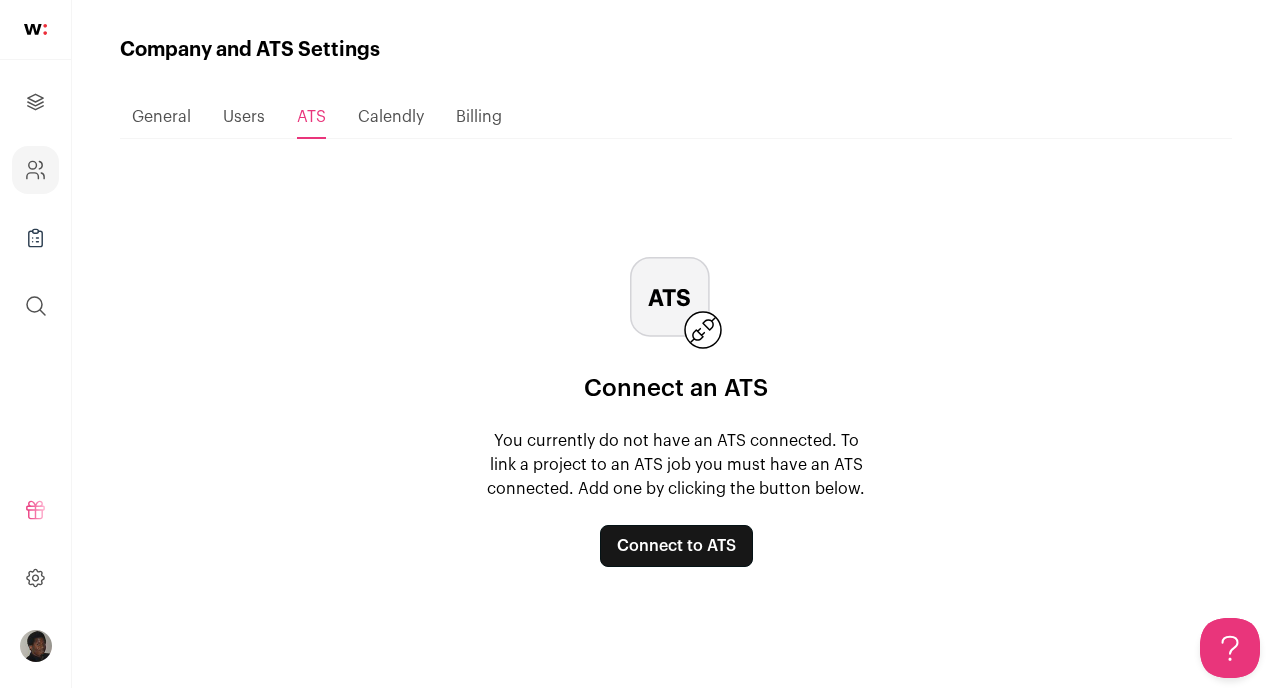 click on "General" at bounding box center [161, 117] 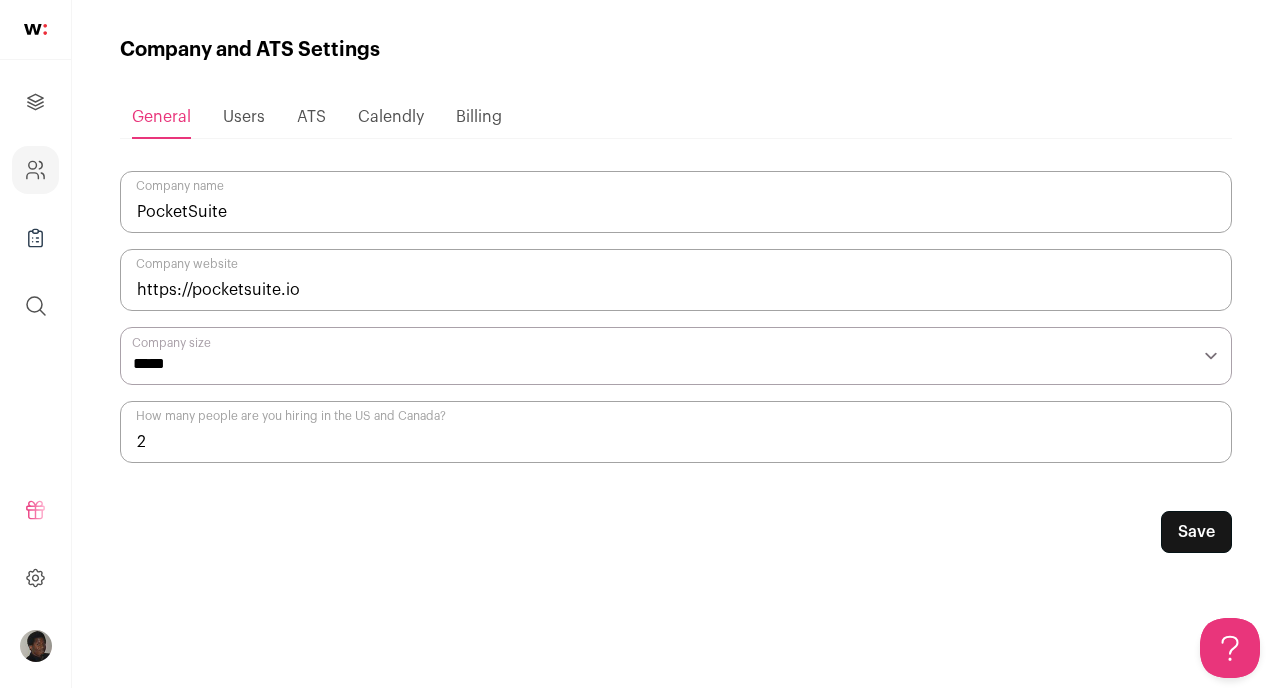 scroll, scrollTop: 0, scrollLeft: 0, axis: both 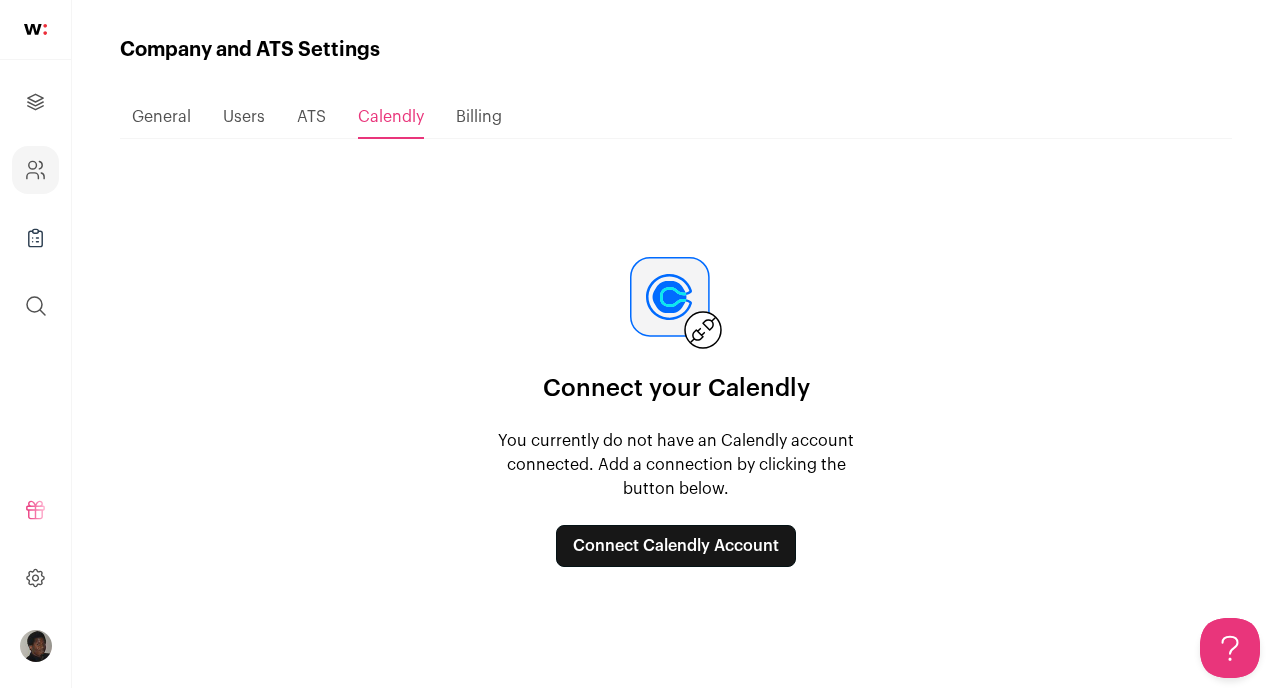 click on "Billing" at bounding box center [479, 117] 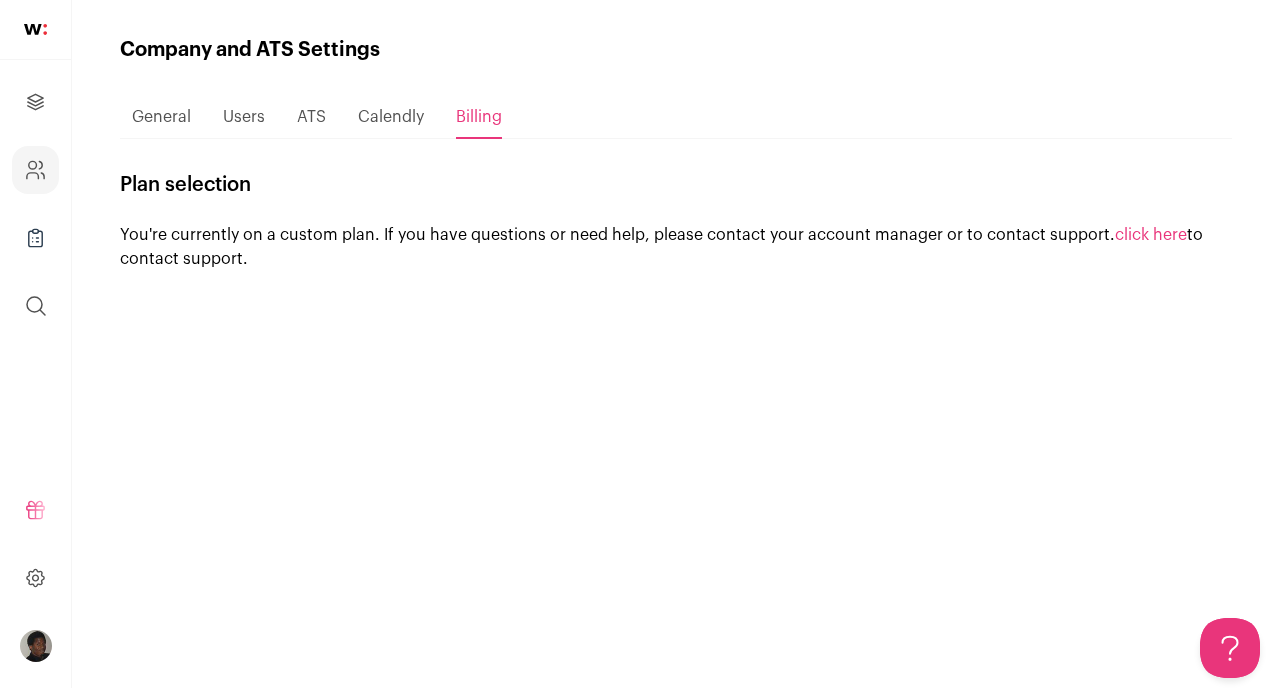 scroll, scrollTop: 0, scrollLeft: 0, axis: both 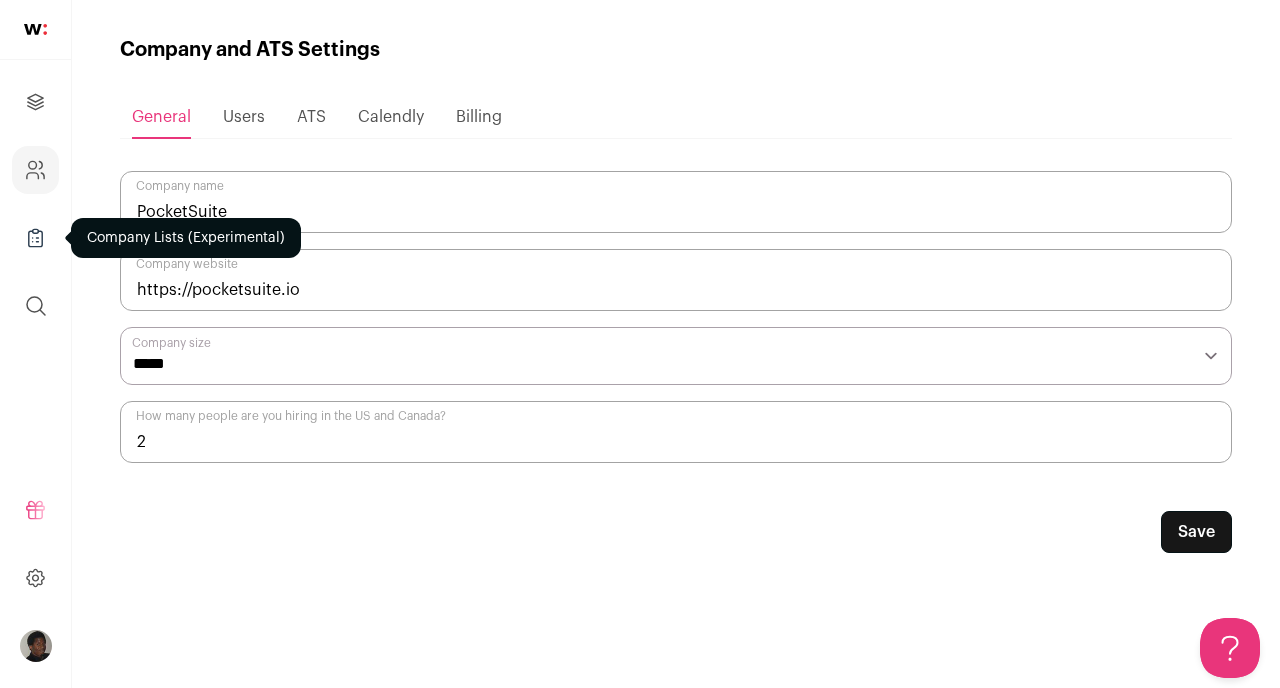 click at bounding box center (35, 238) 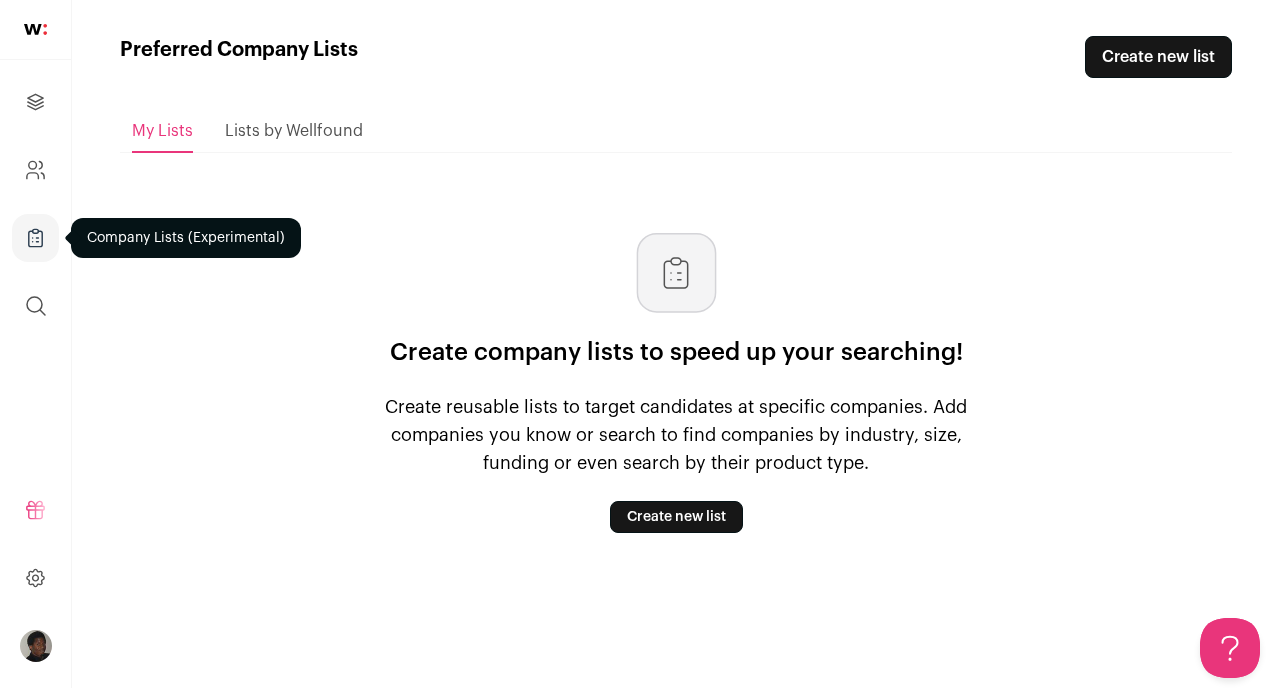 scroll, scrollTop: 0, scrollLeft: 0, axis: both 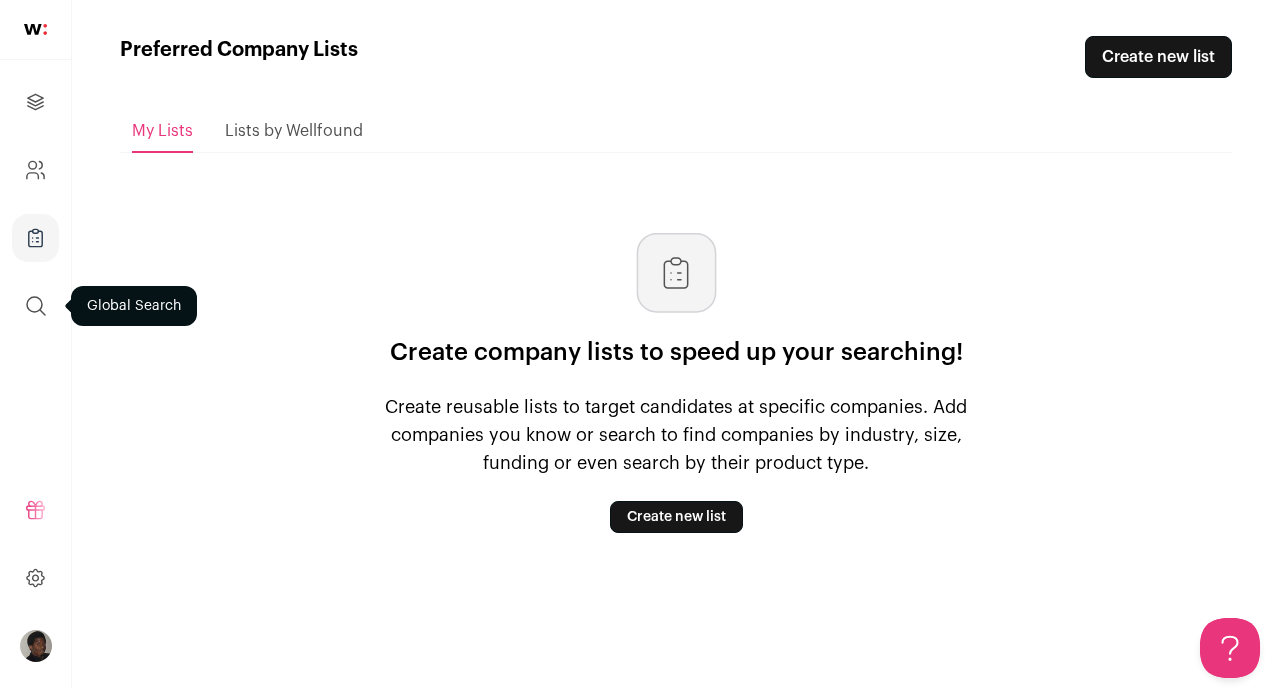 click at bounding box center (36, 306) 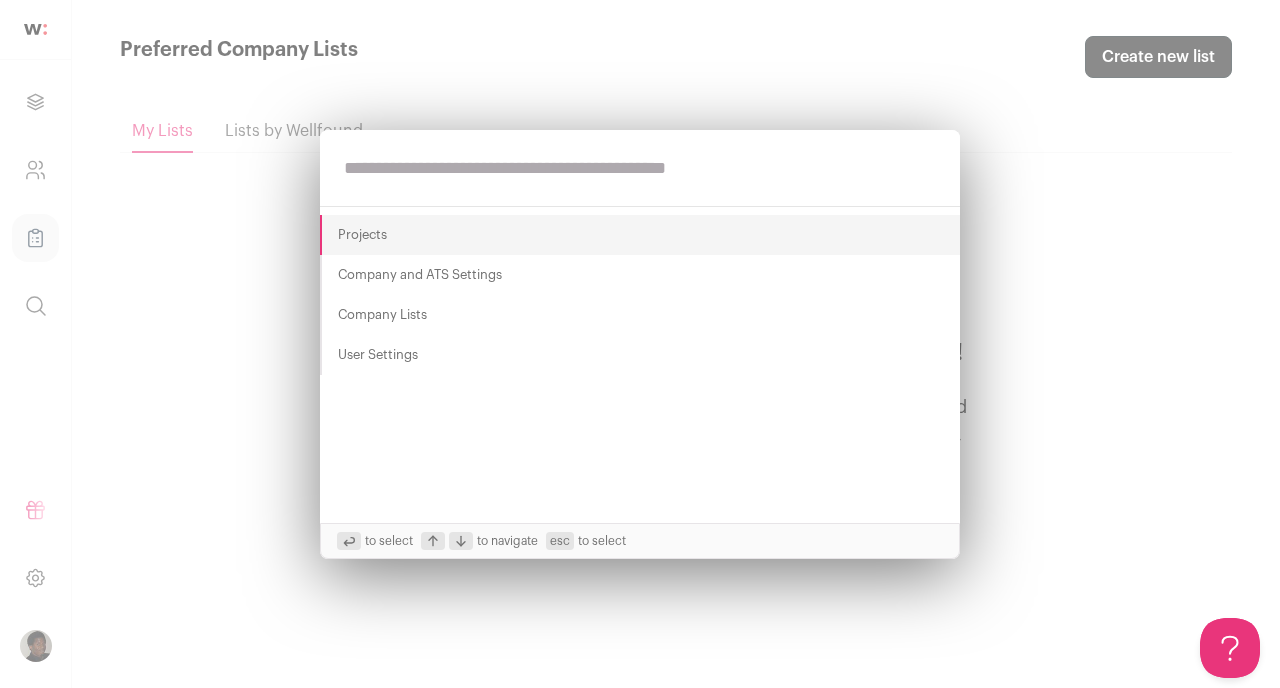 click on "Projects Company and ATS Settings Company Lists User Settings
to select
to navigate
esc
to select" at bounding box center (640, 344) 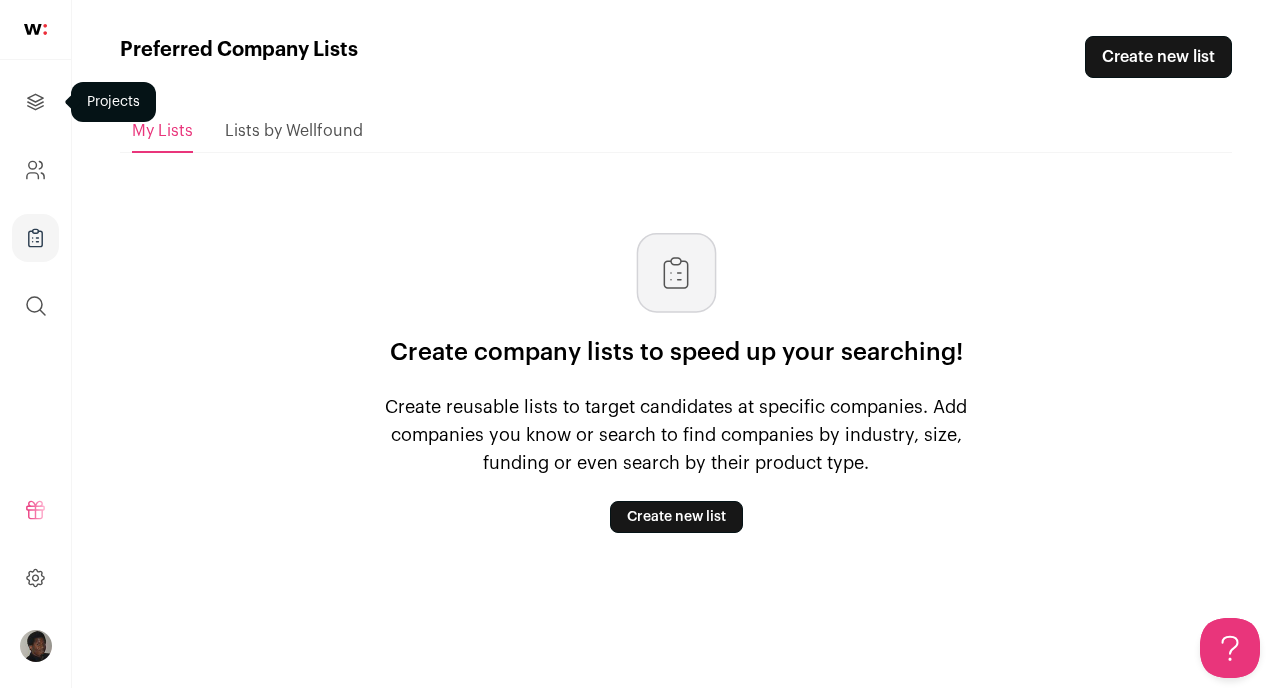 click at bounding box center [35, 102] 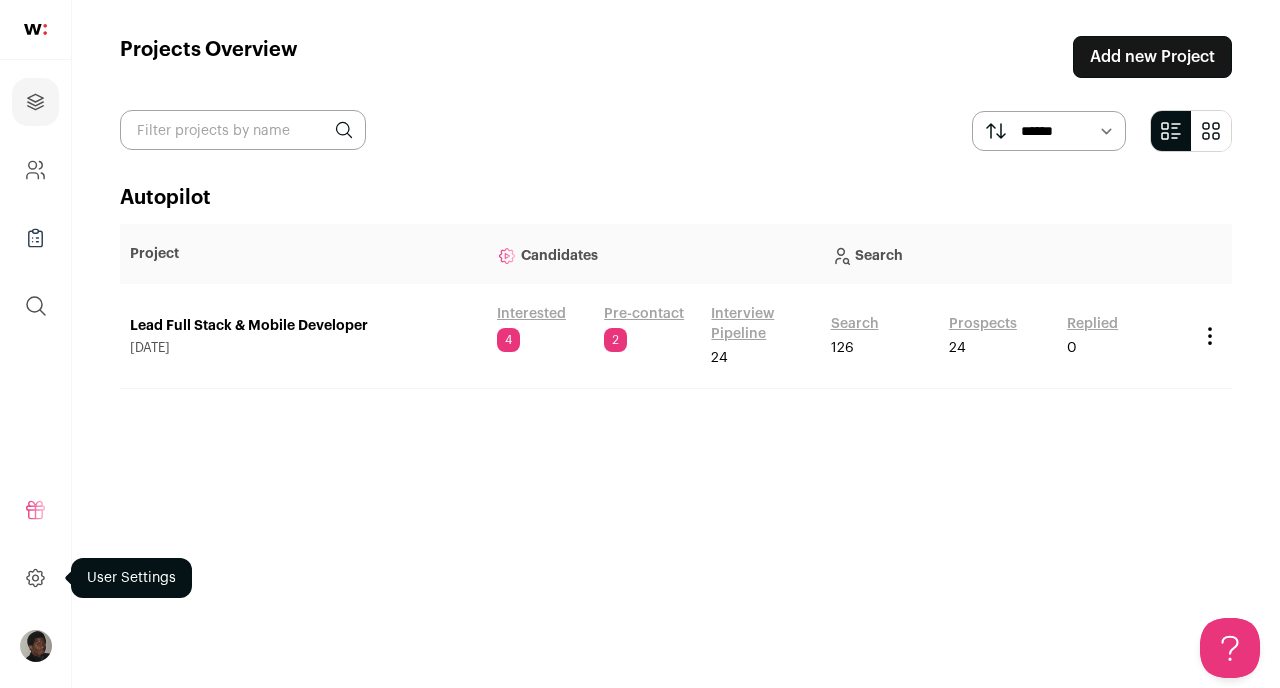 scroll, scrollTop: 0, scrollLeft: 0, axis: both 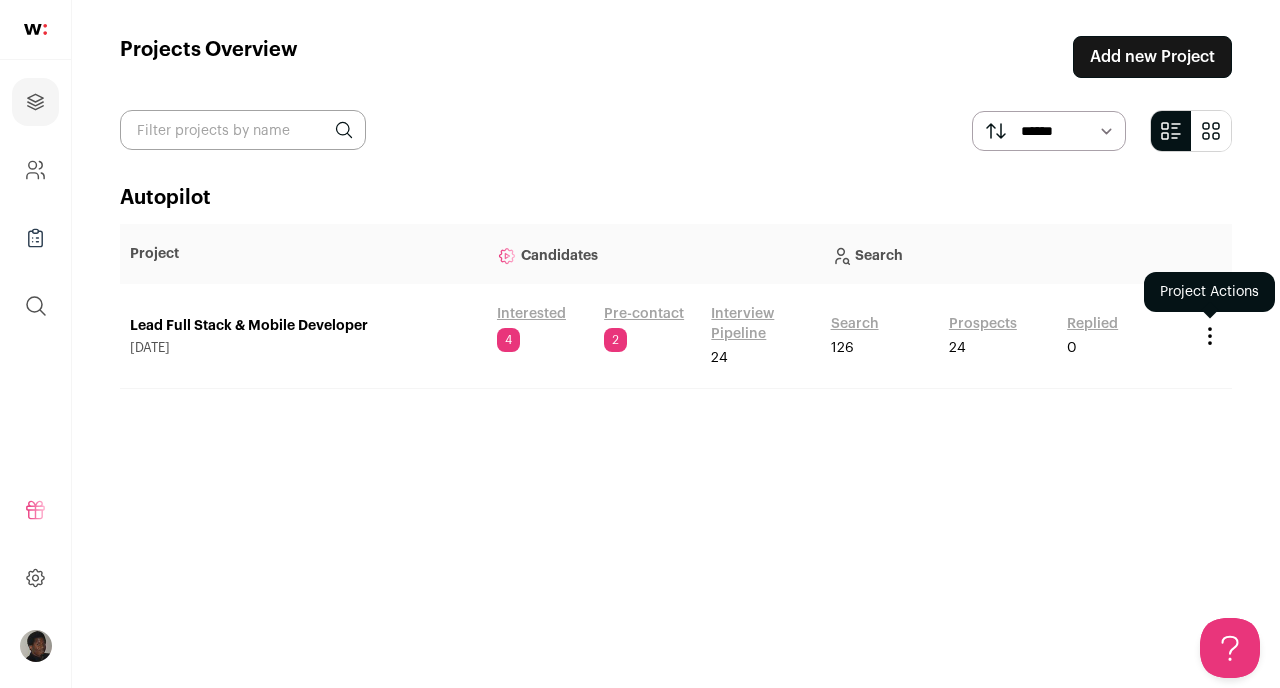 click at bounding box center (1210, 336) 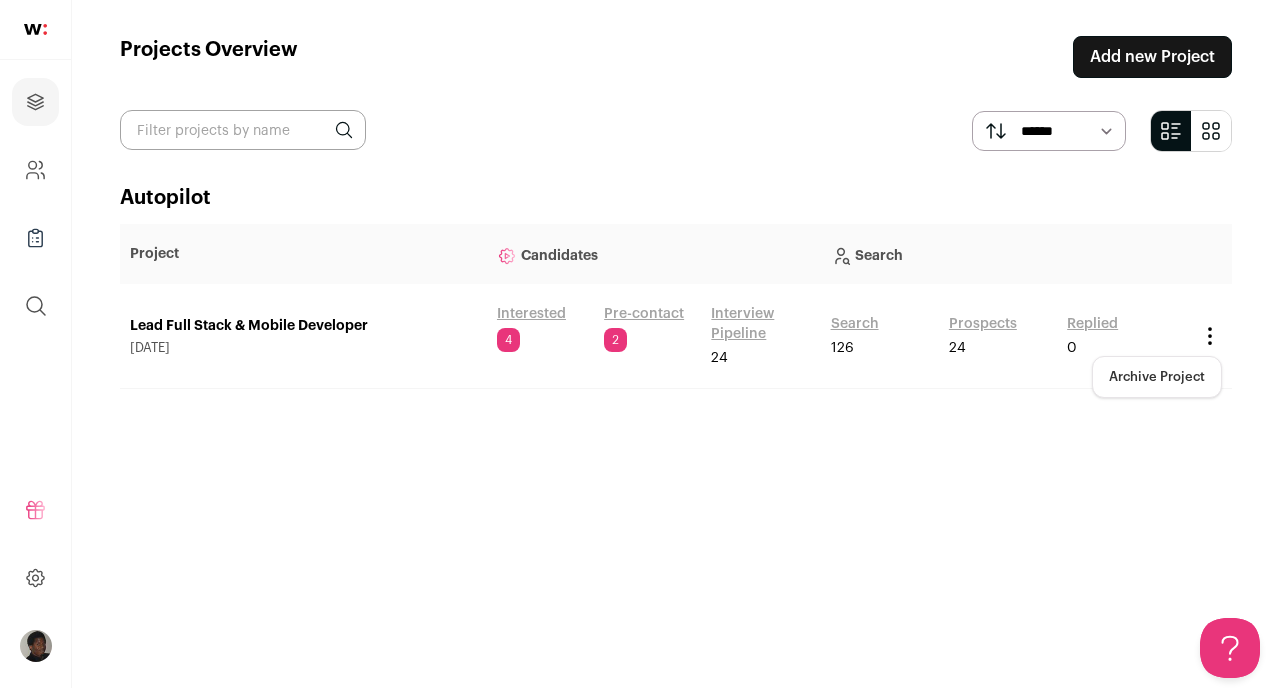 click on "Autopilot" at bounding box center (676, 198) 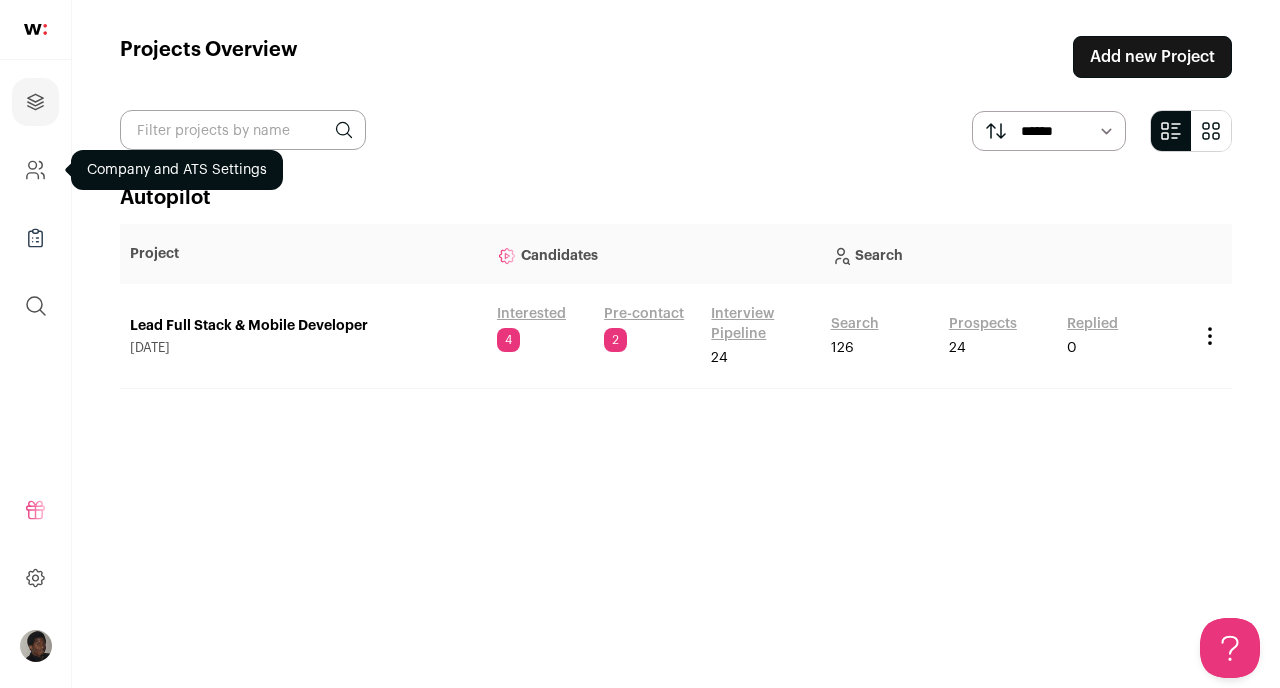 click at bounding box center [35, 170] 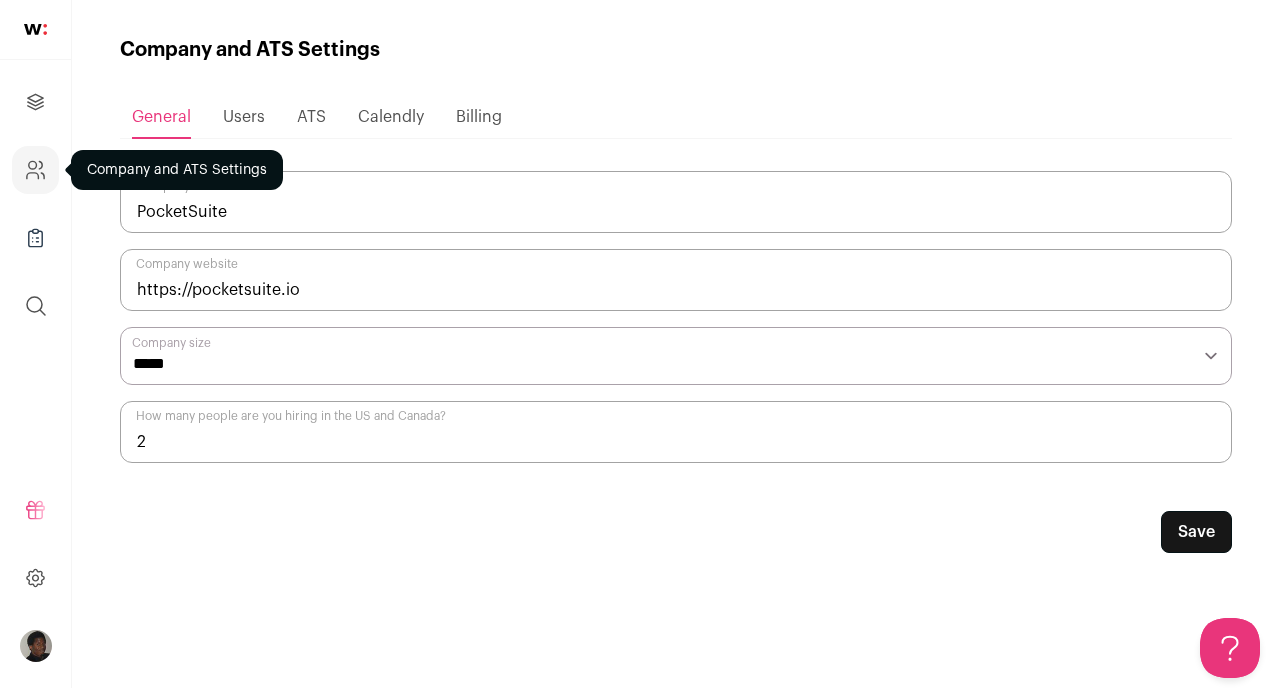 scroll, scrollTop: 0, scrollLeft: 0, axis: both 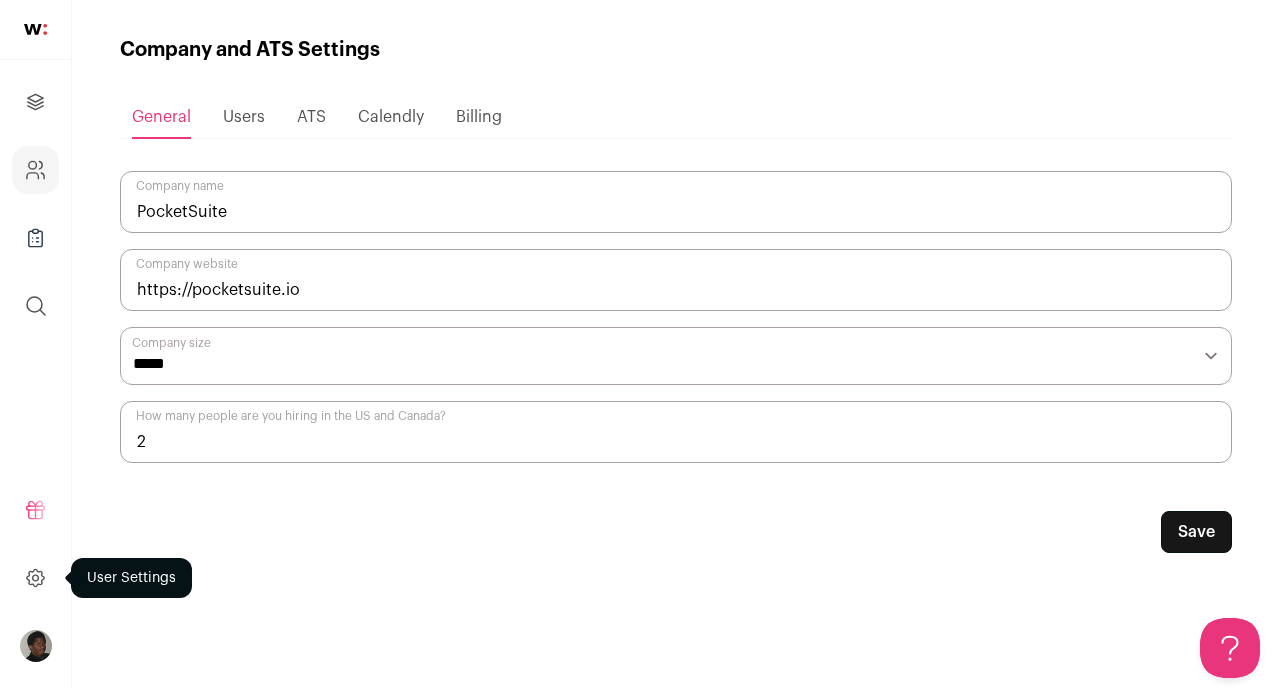 click at bounding box center [35, 578] 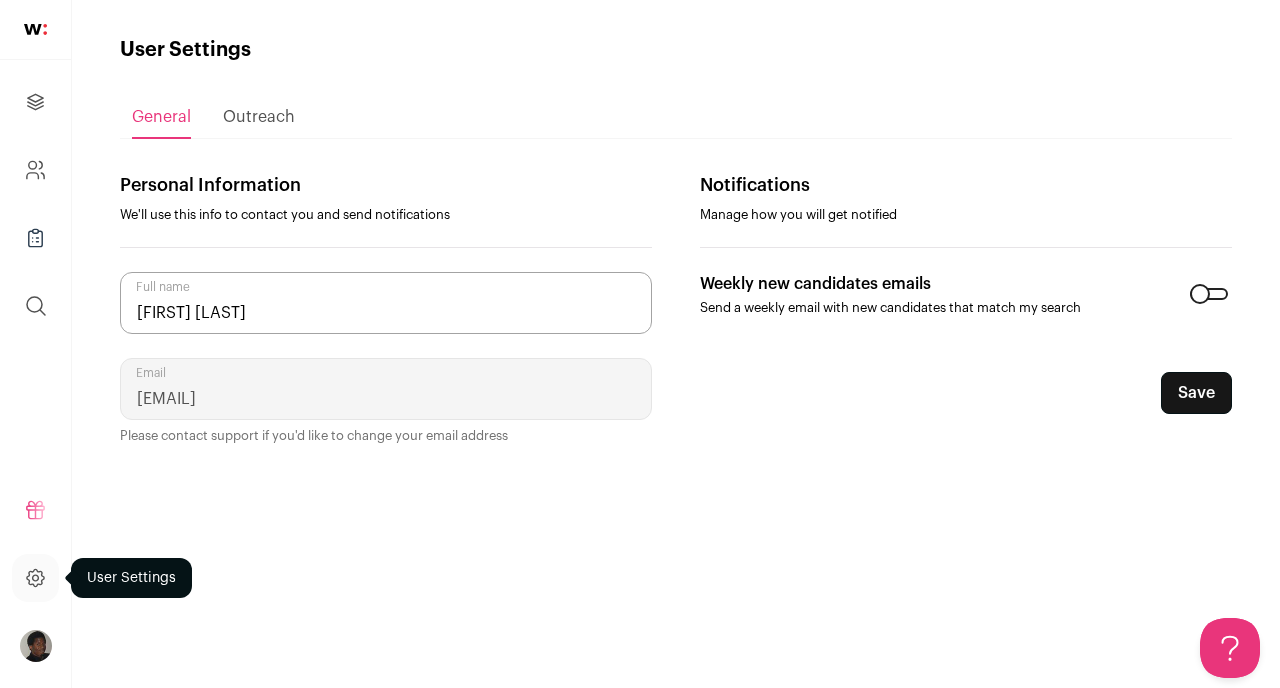 scroll, scrollTop: 0, scrollLeft: 0, axis: both 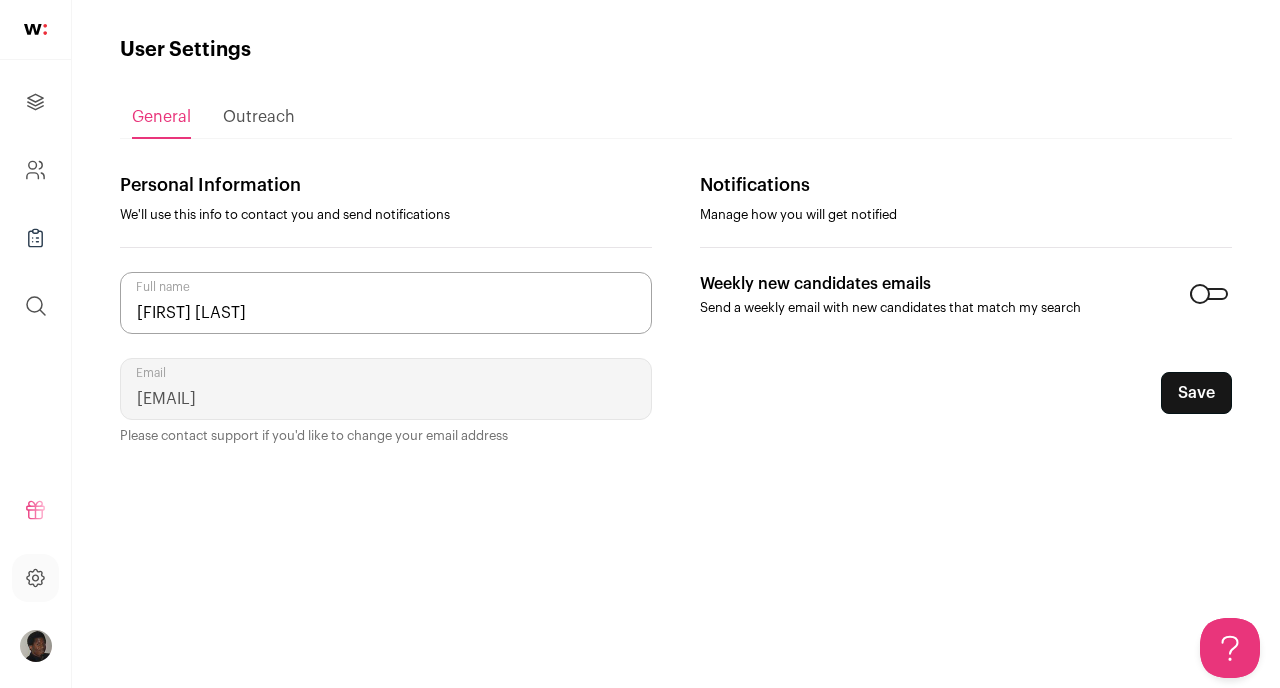 click on "Outreach" at bounding box center [259, 117] 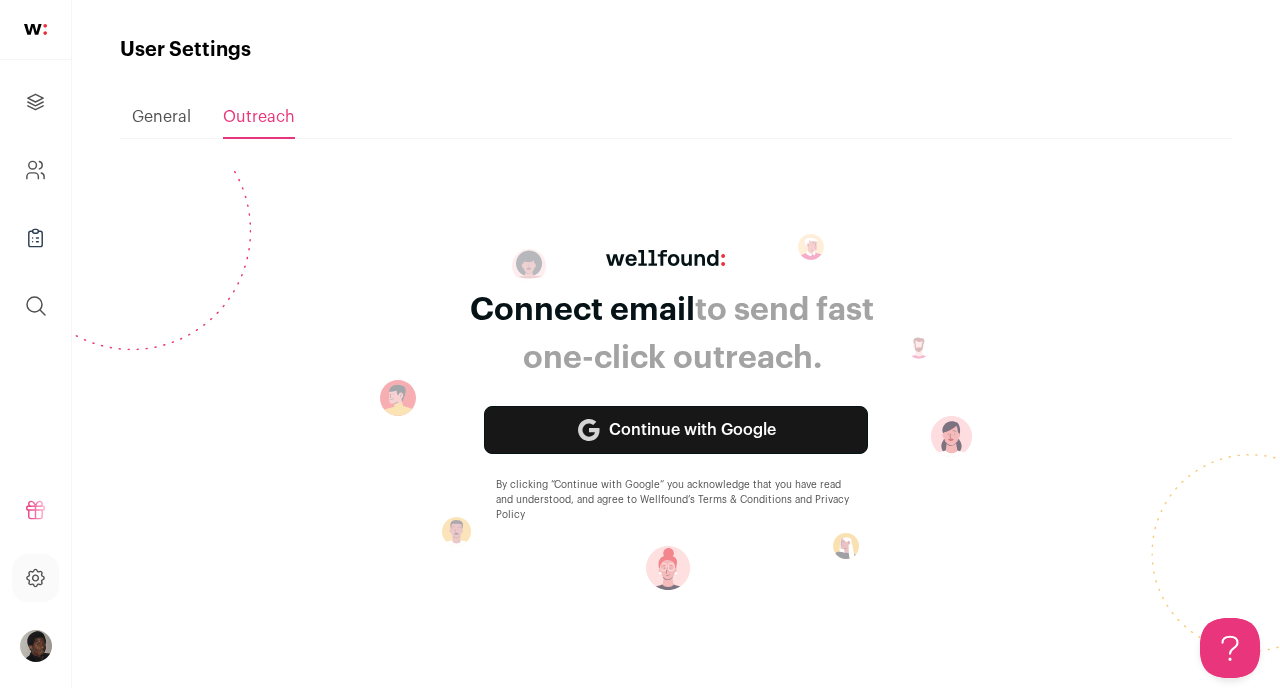 scroll, scrollTop: 0, scrollLeft: 0, axis: both 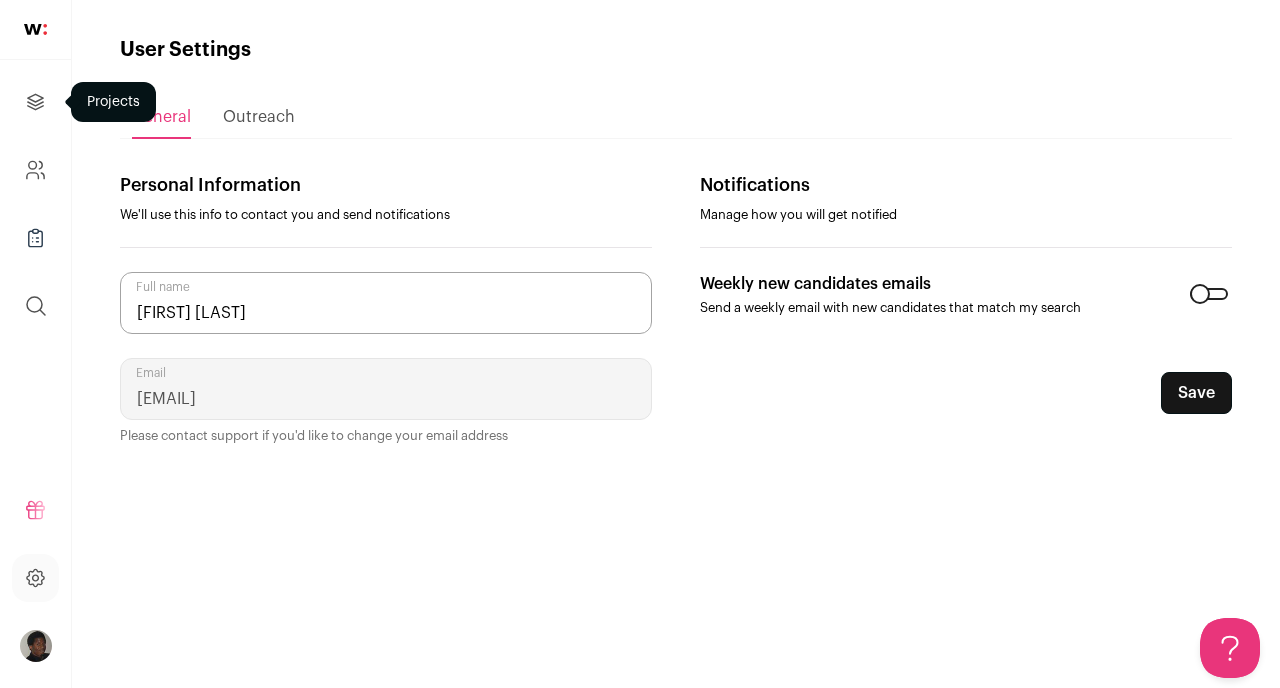 click at bounding box center [35, 102] 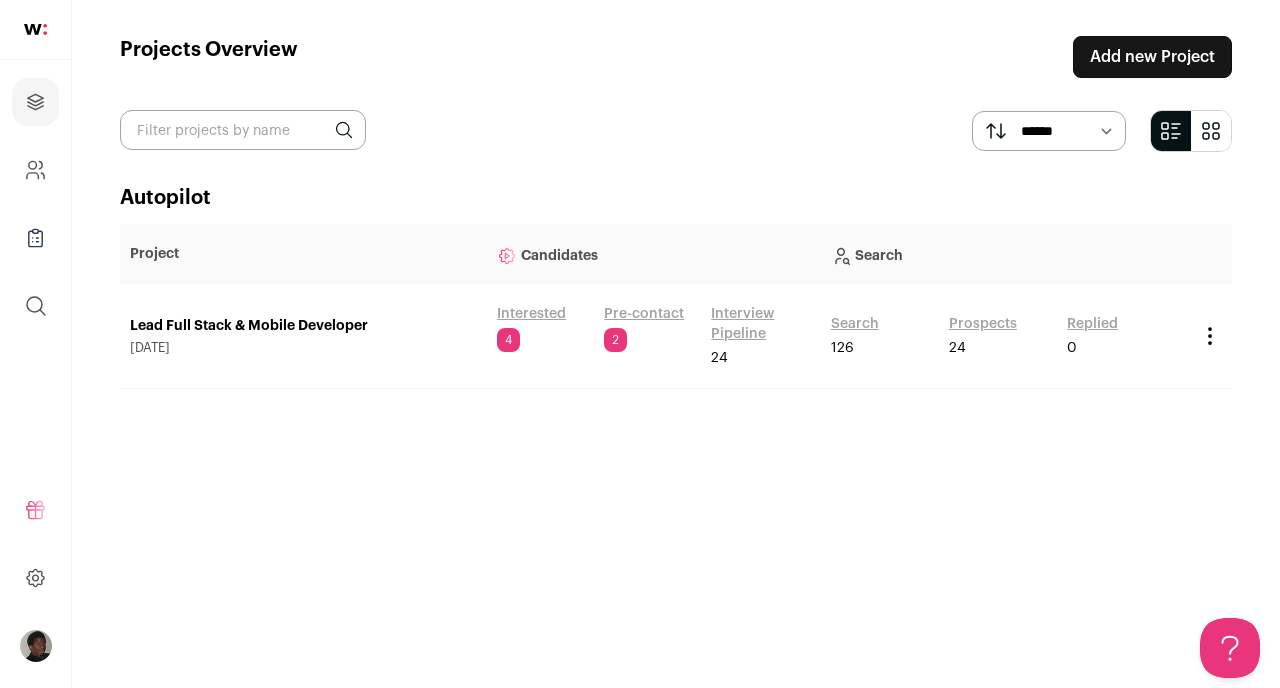 scroll, scrollTop: 0, scrollLeft: 0, axis: both 